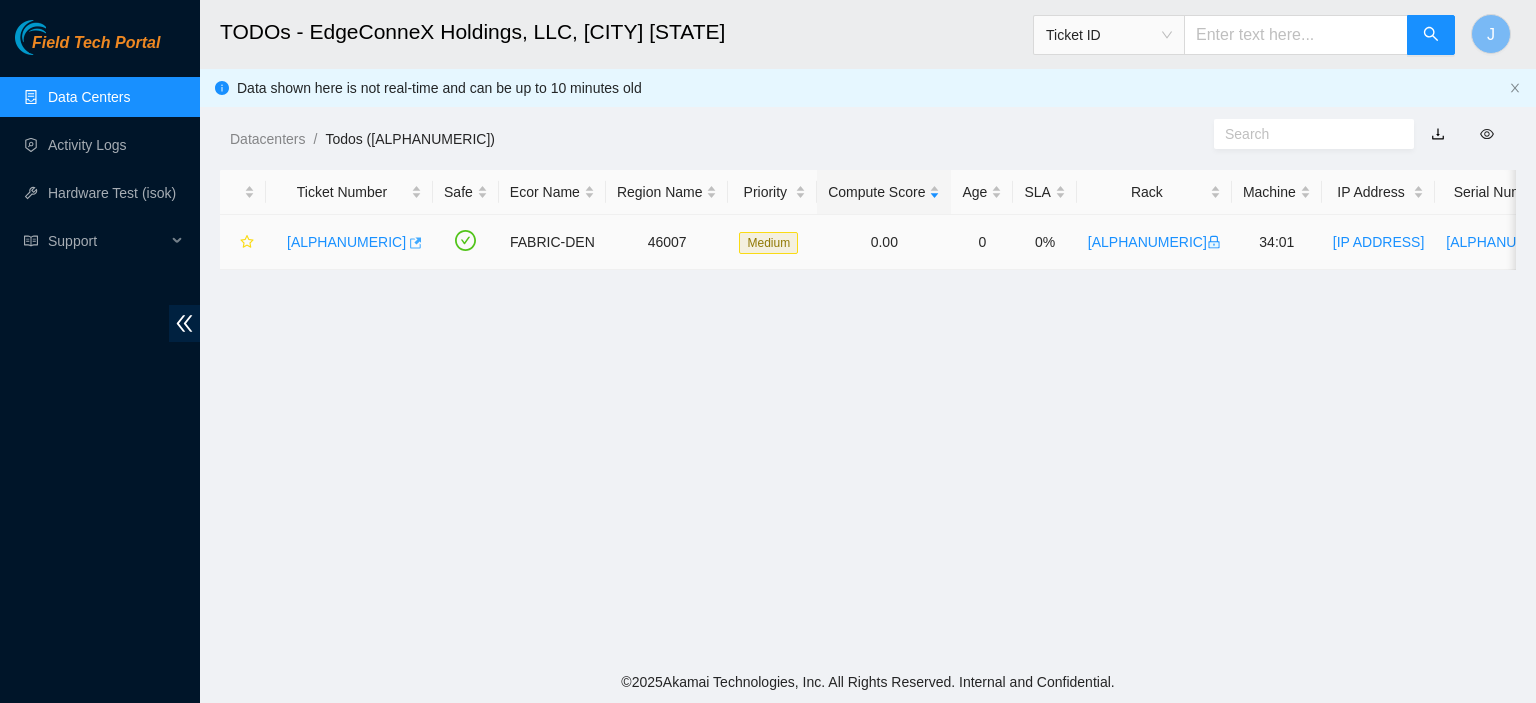 scroll, scrollTop: 0, scrollLeft: 0, axis: both 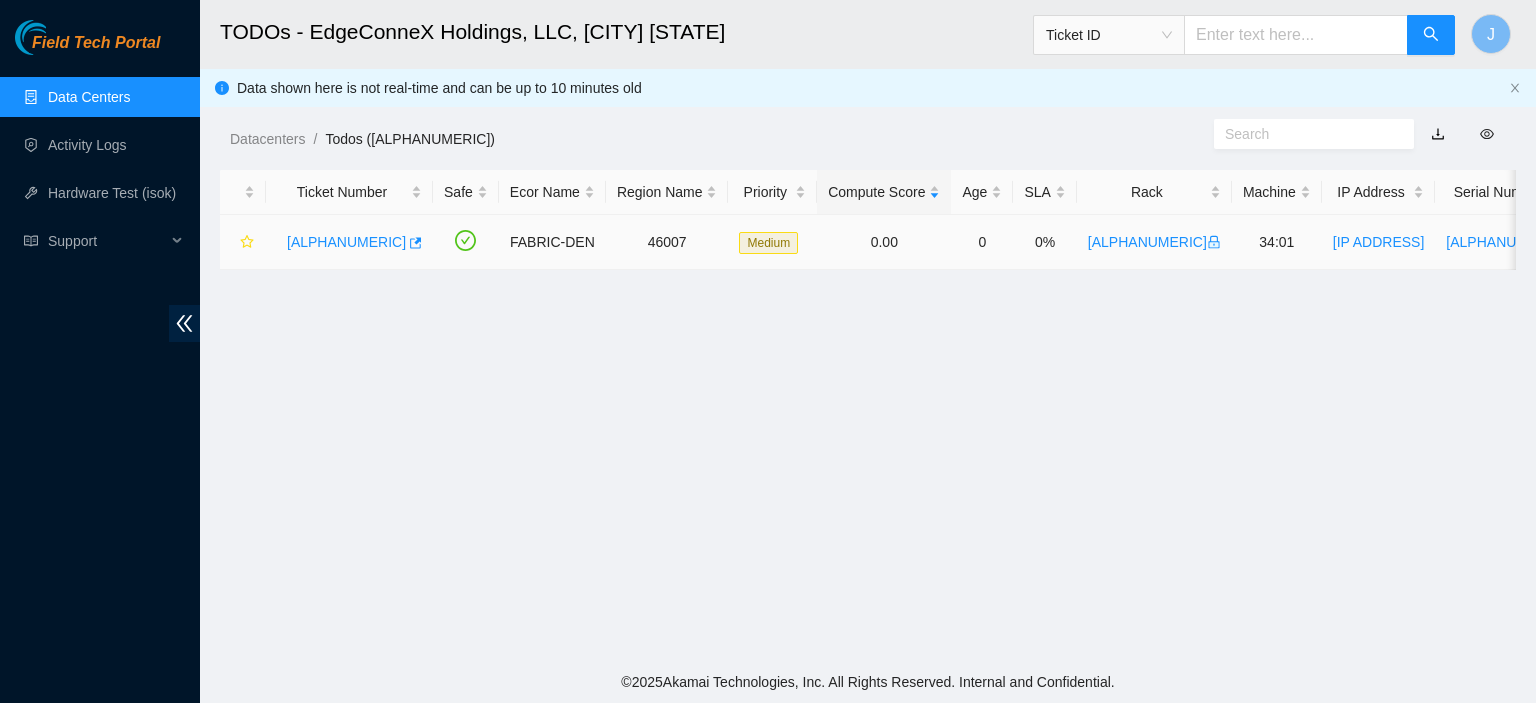 click on "[ALPHANUMERIC]" at bounding box center (346, 242) 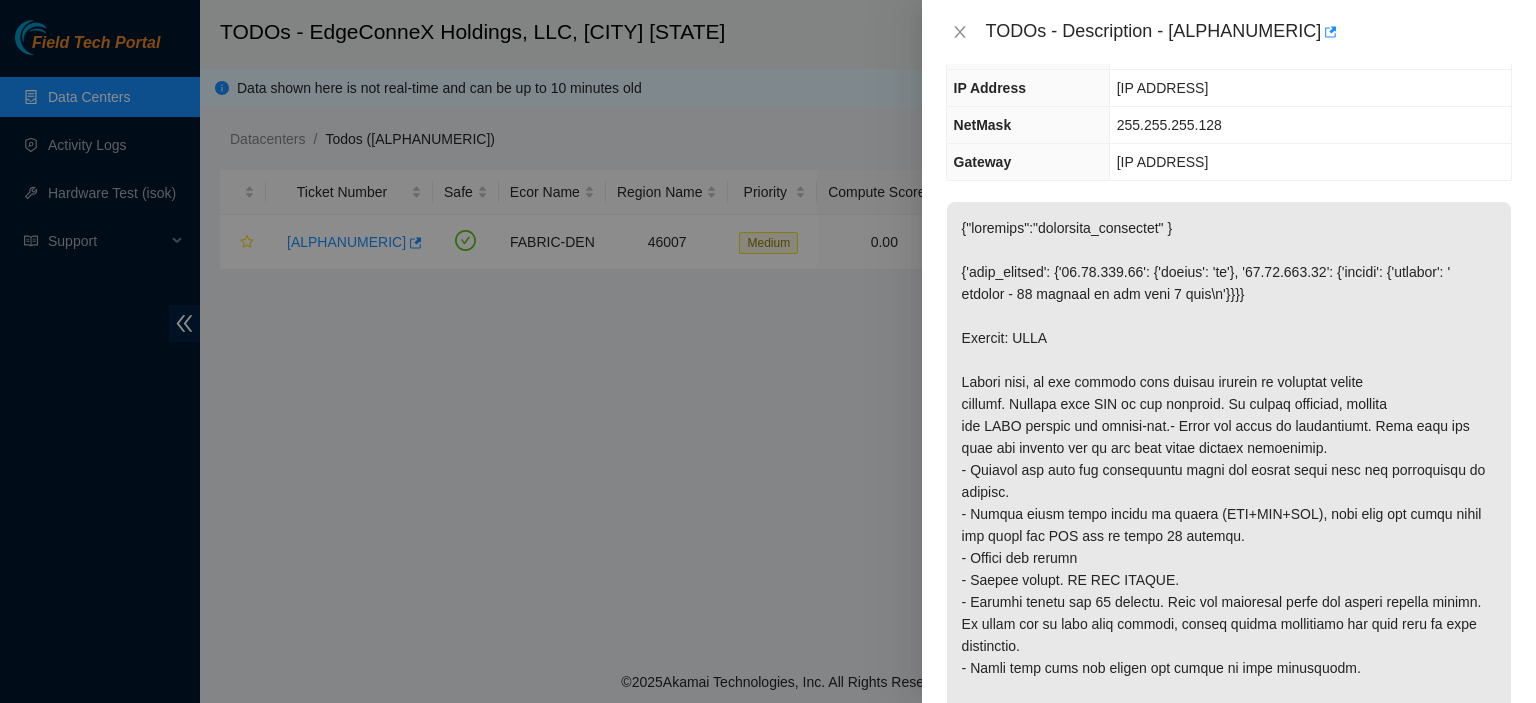 scroll, scrollTop: 205, scrollLeft: 0, axis: vertical 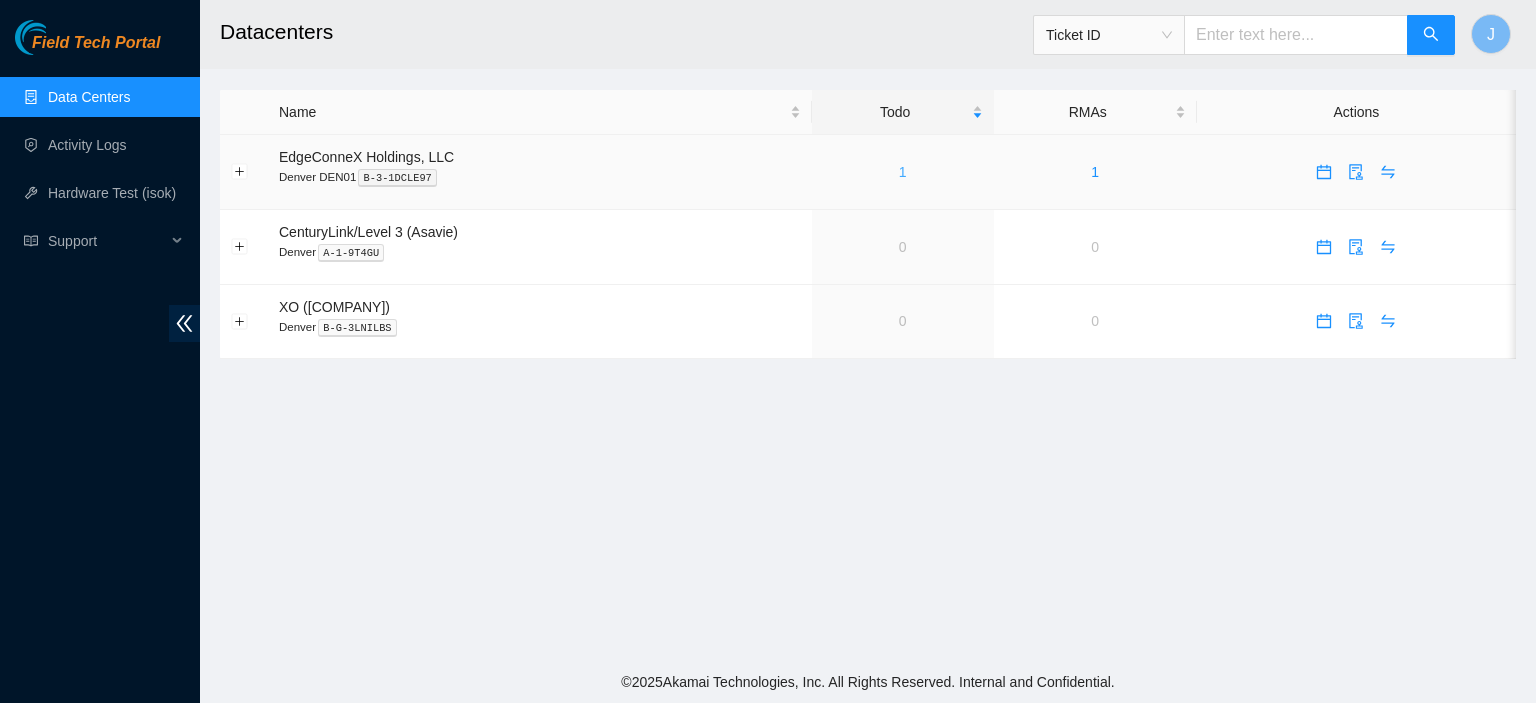 click on "1" at bounding box center [903, 172] 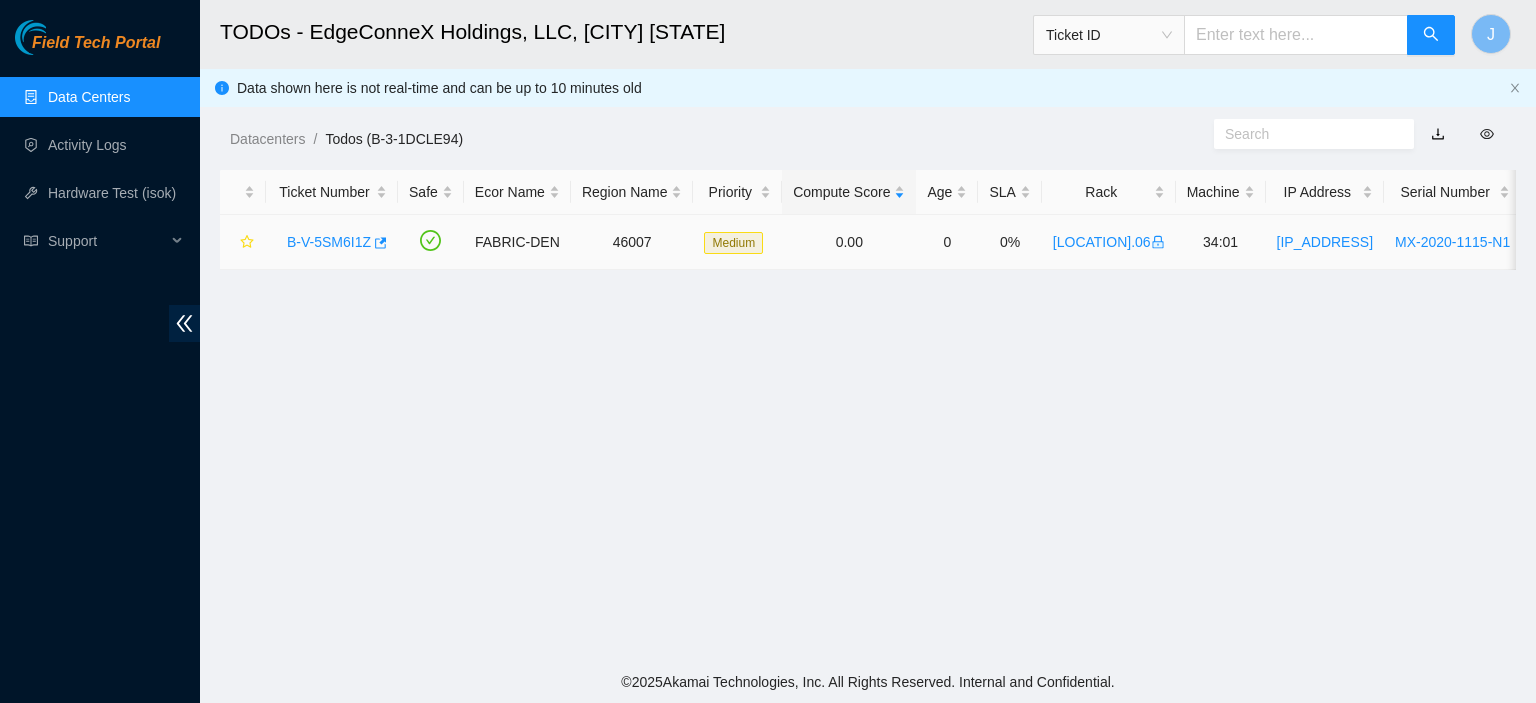 click on "B-V-5SM6I1Z" at bounding box center [329, 242] 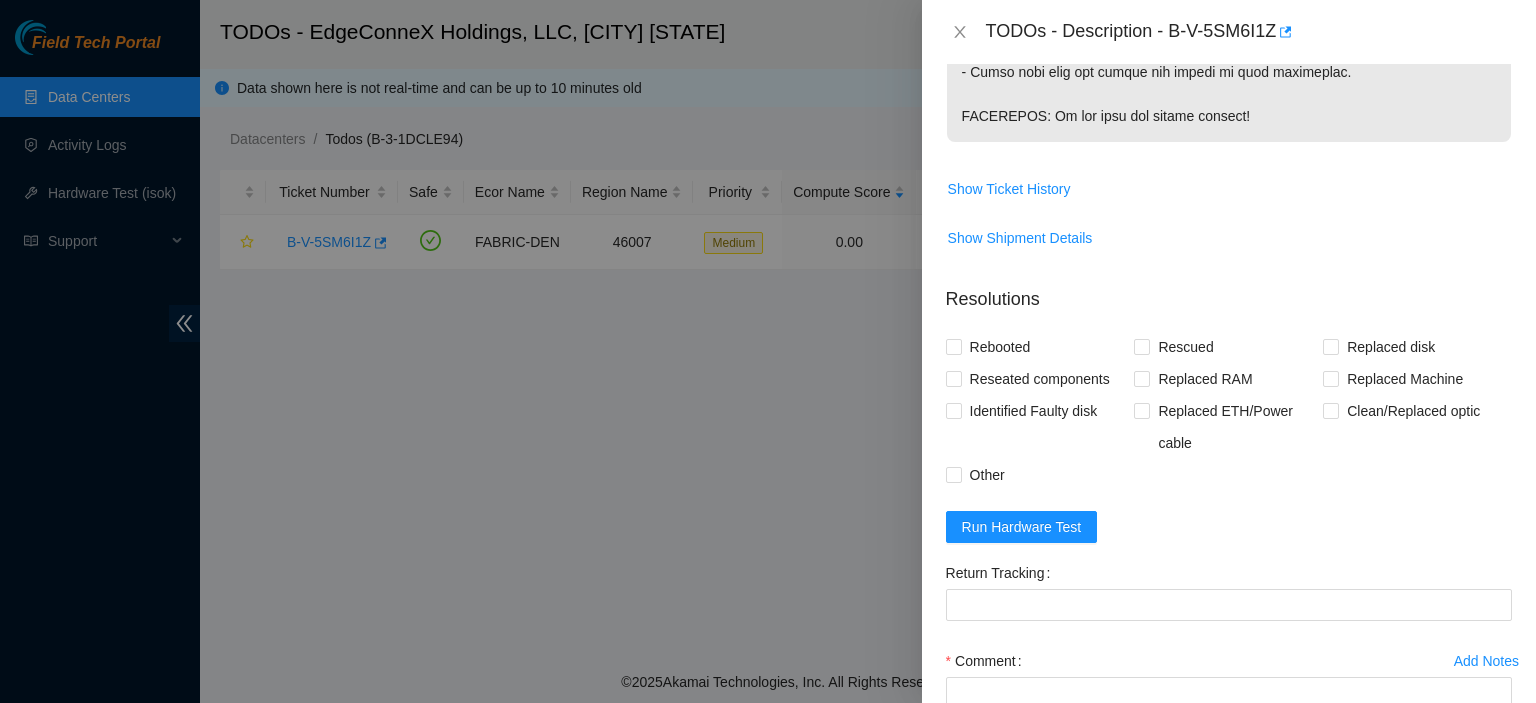 scroll, scrollTop: 892, scrollLeft: 0, axis: vertical 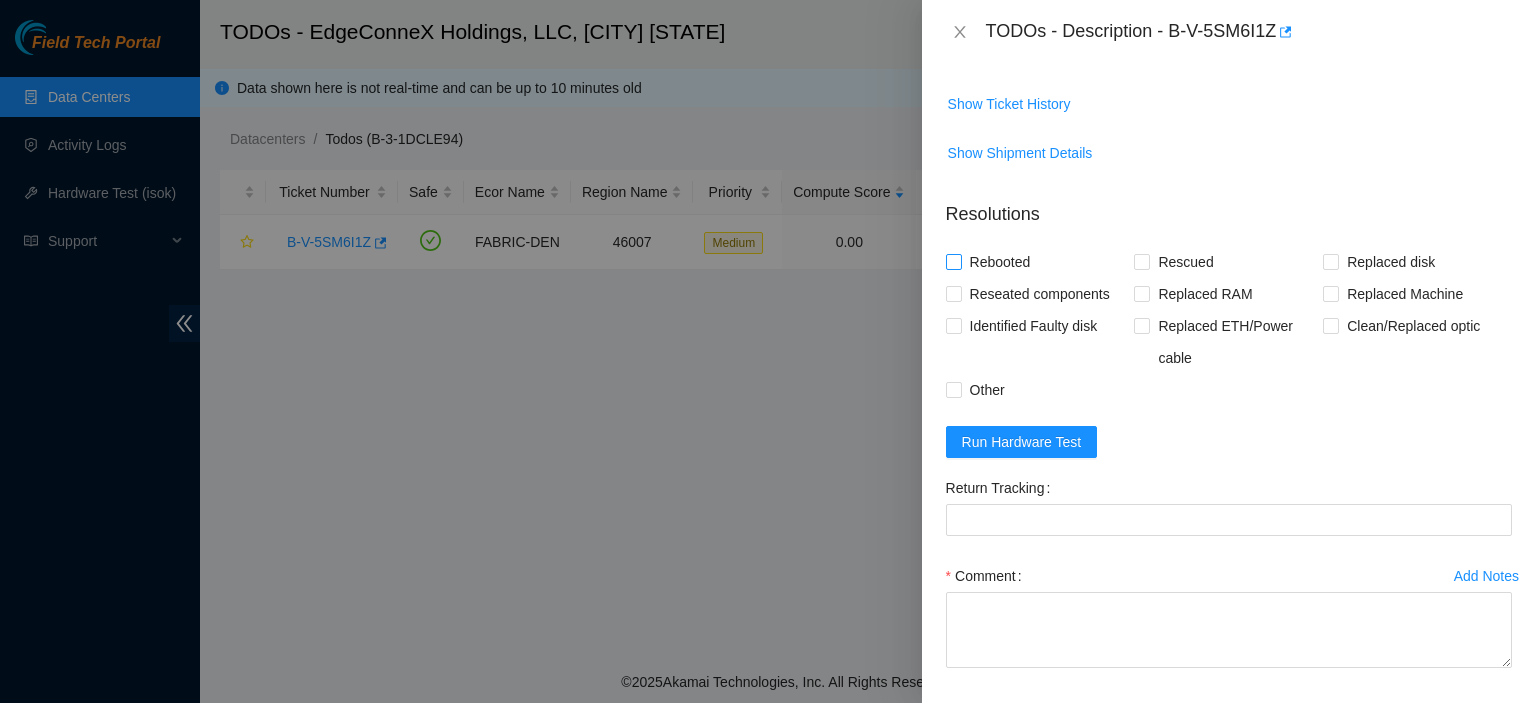 click on "Rebooted" at bounding box center (953, 261) 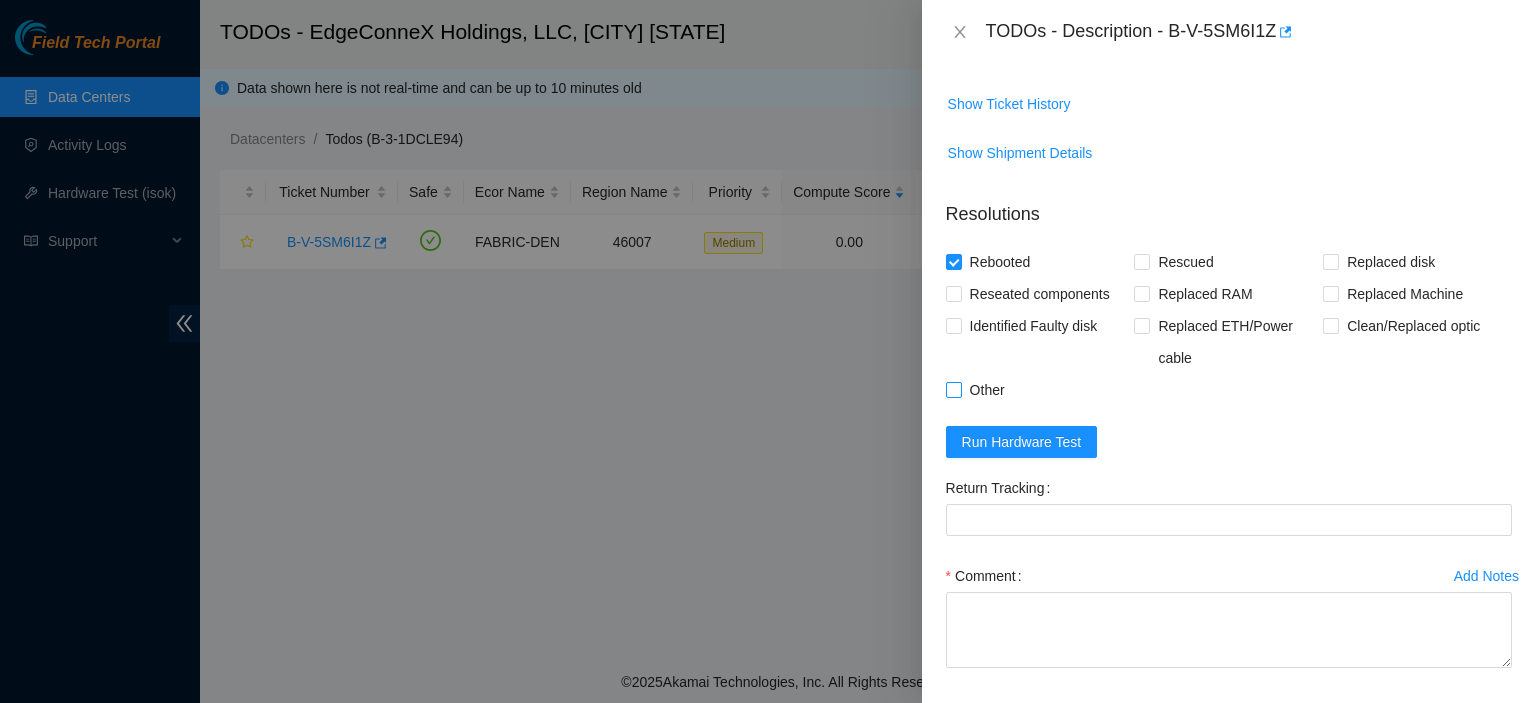 click on "Other" at bounding box center [953, 389] 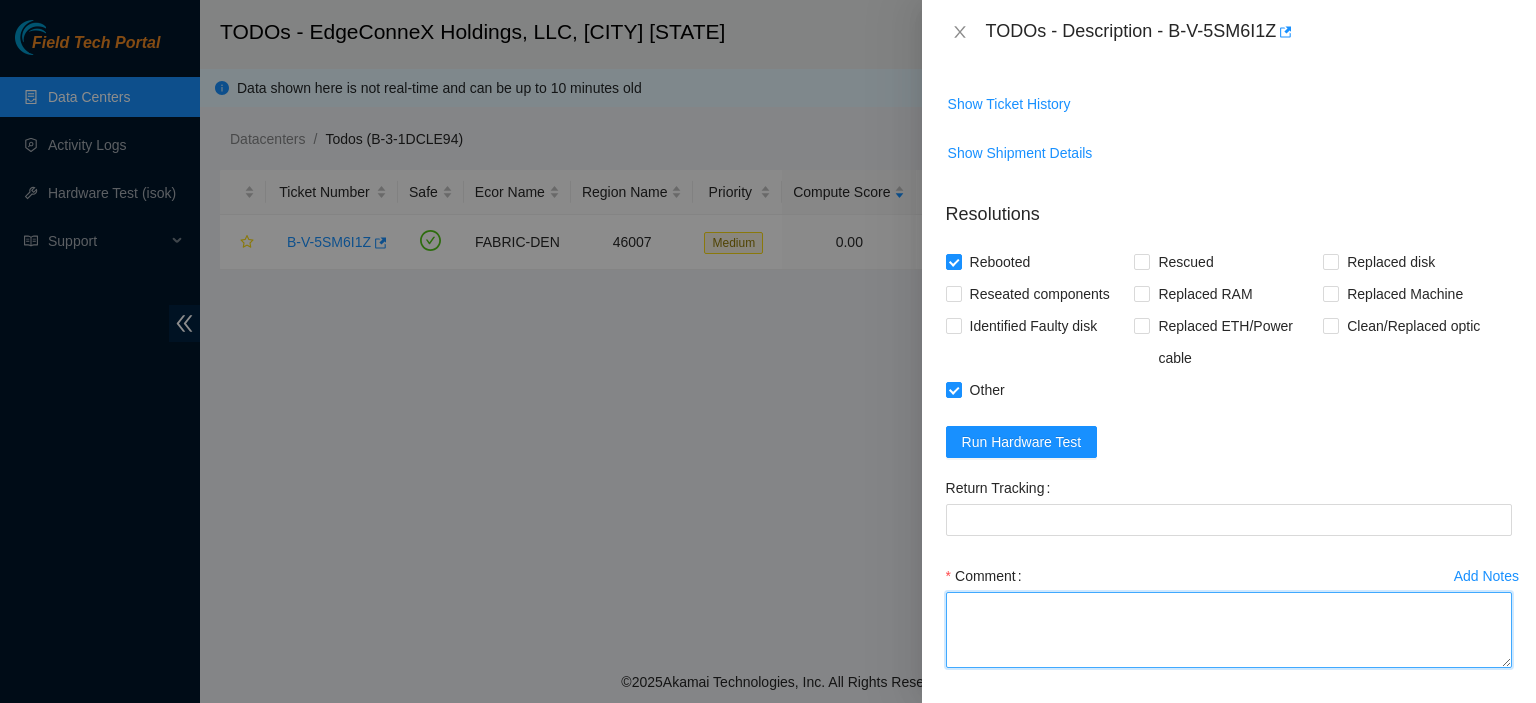 click on "Comment" at bounding box center (1229, 630) 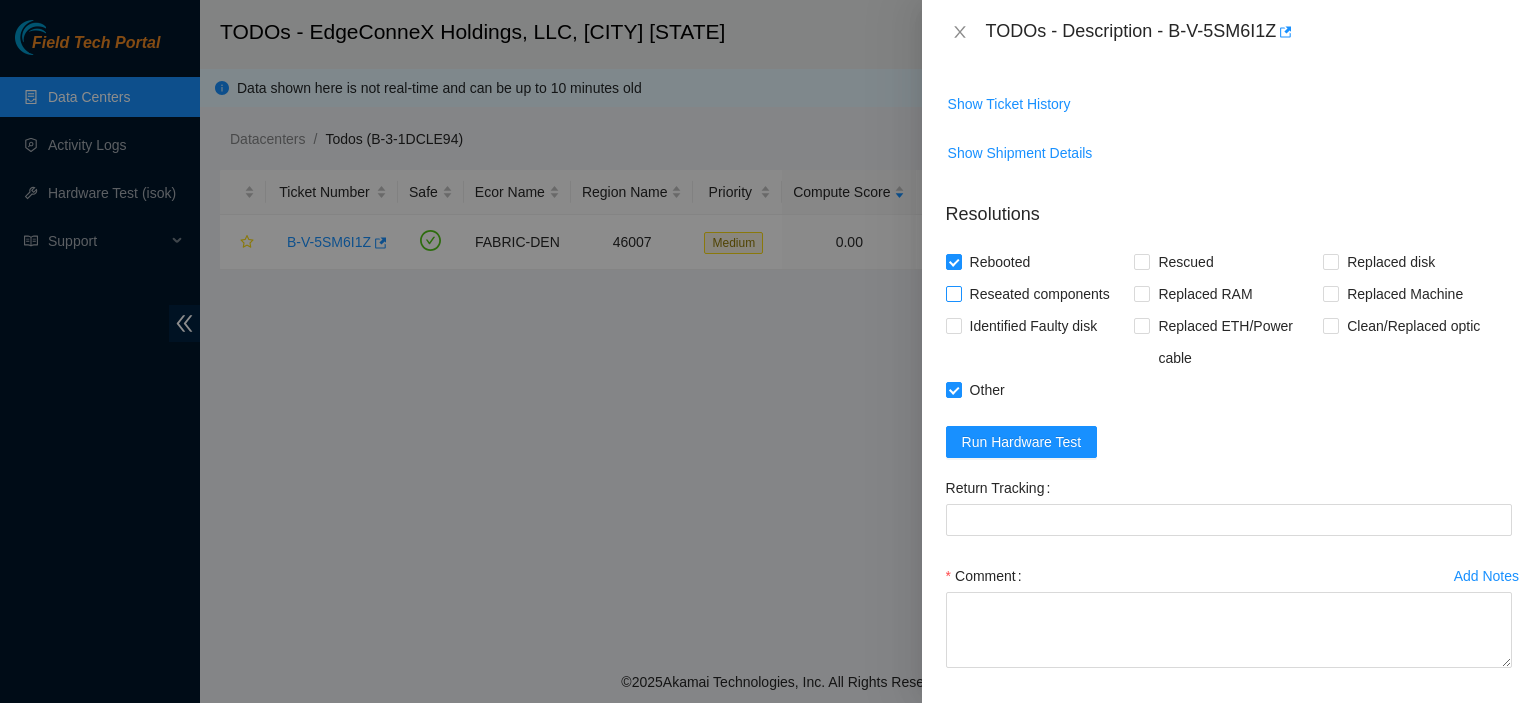 click on "Reseated components" at bounding box center (953, 293) 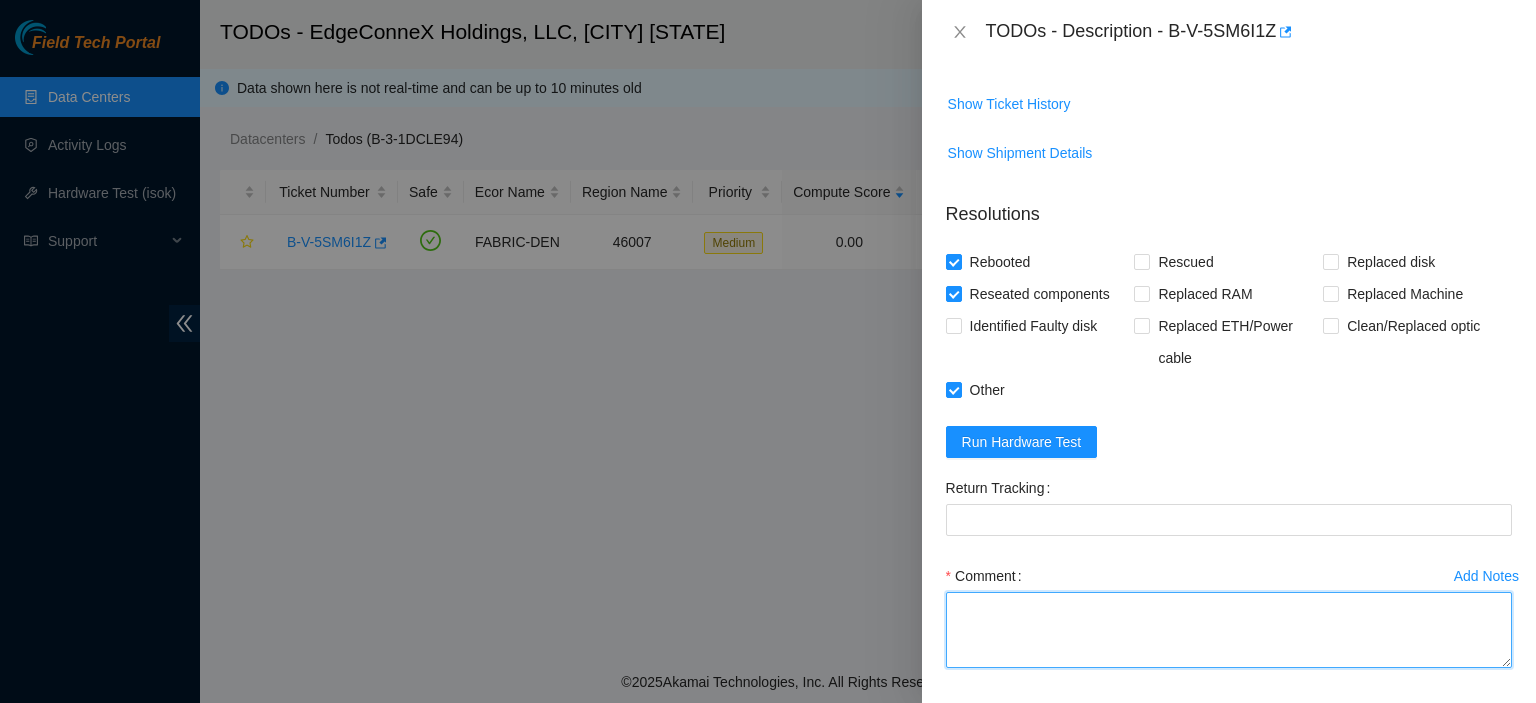 click on "Comment" at bounding box center (1229, 630) 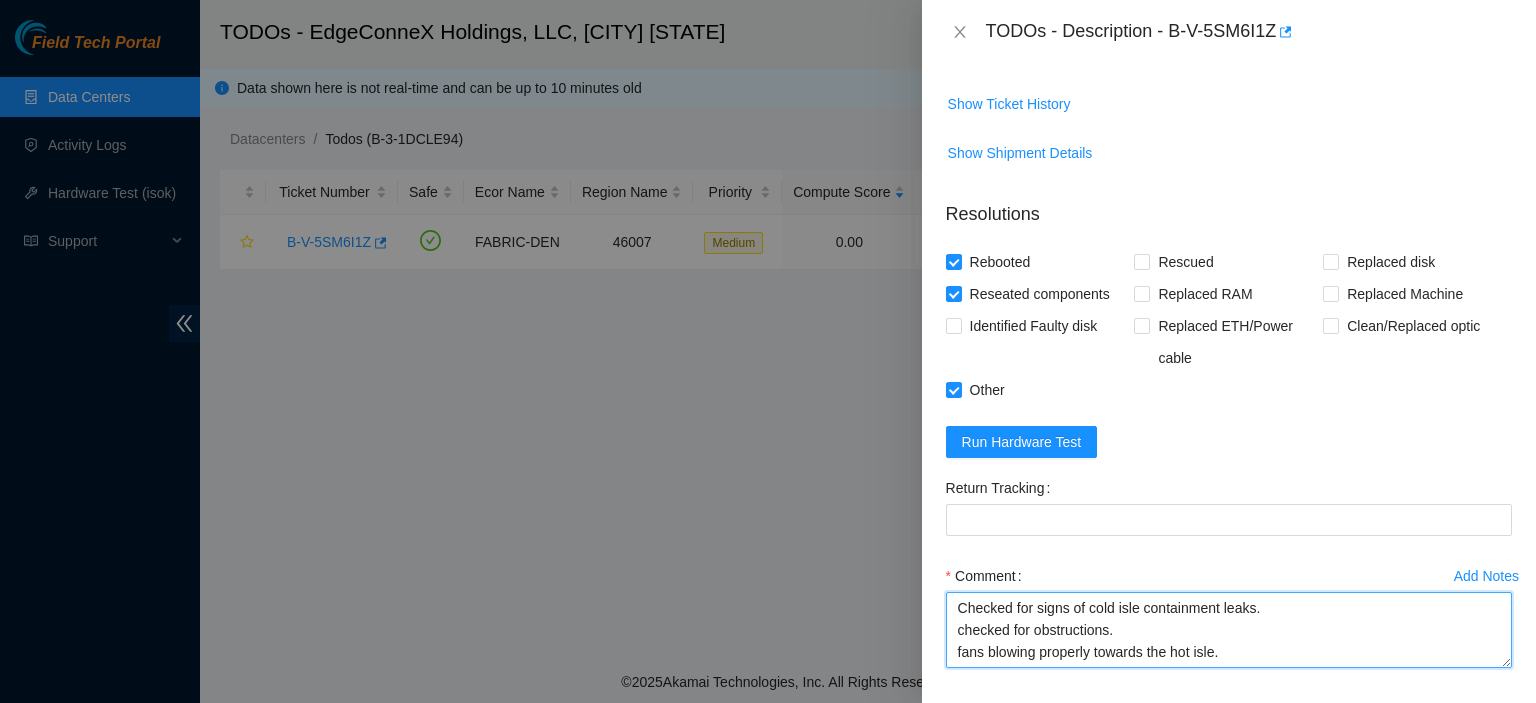 scroll, scrollTop: 16, scrollLeft: 0, axis: vertical 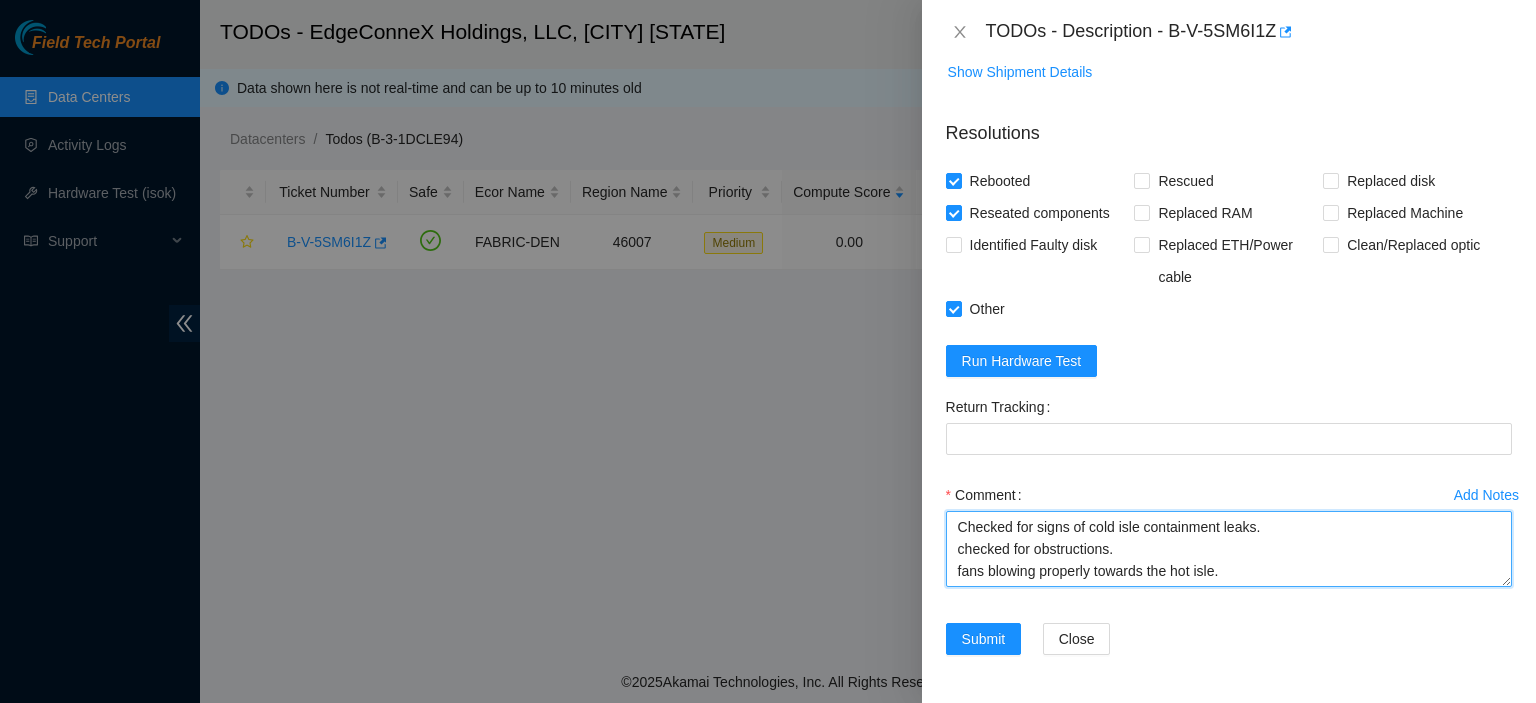 click on "Checked for signs of cold isle containment leaks.
checked for obstructions.
fans blowing properly towards the hot isle." at bounding box center [1229, 549] 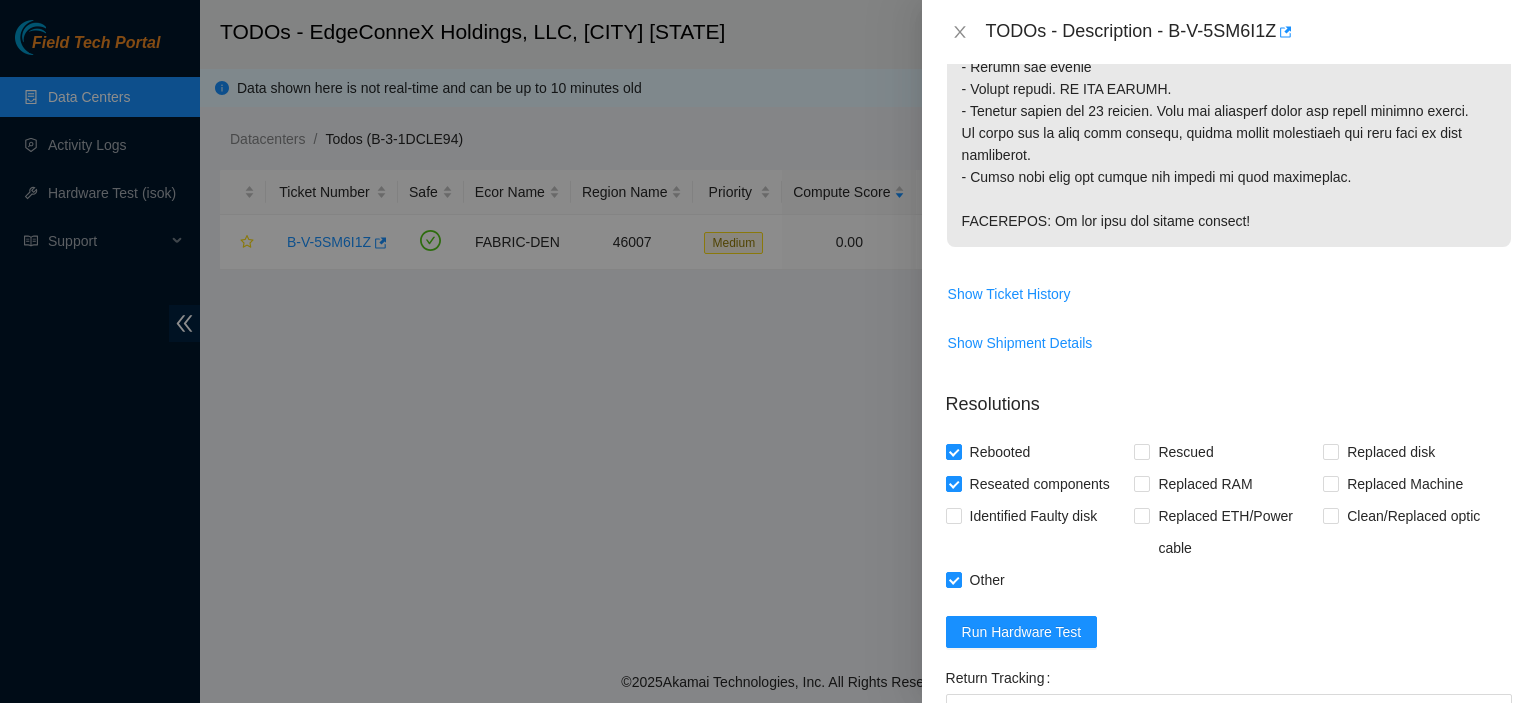 scroll, scrollTop: 1015, scrollLeft: 0, axis: vertical 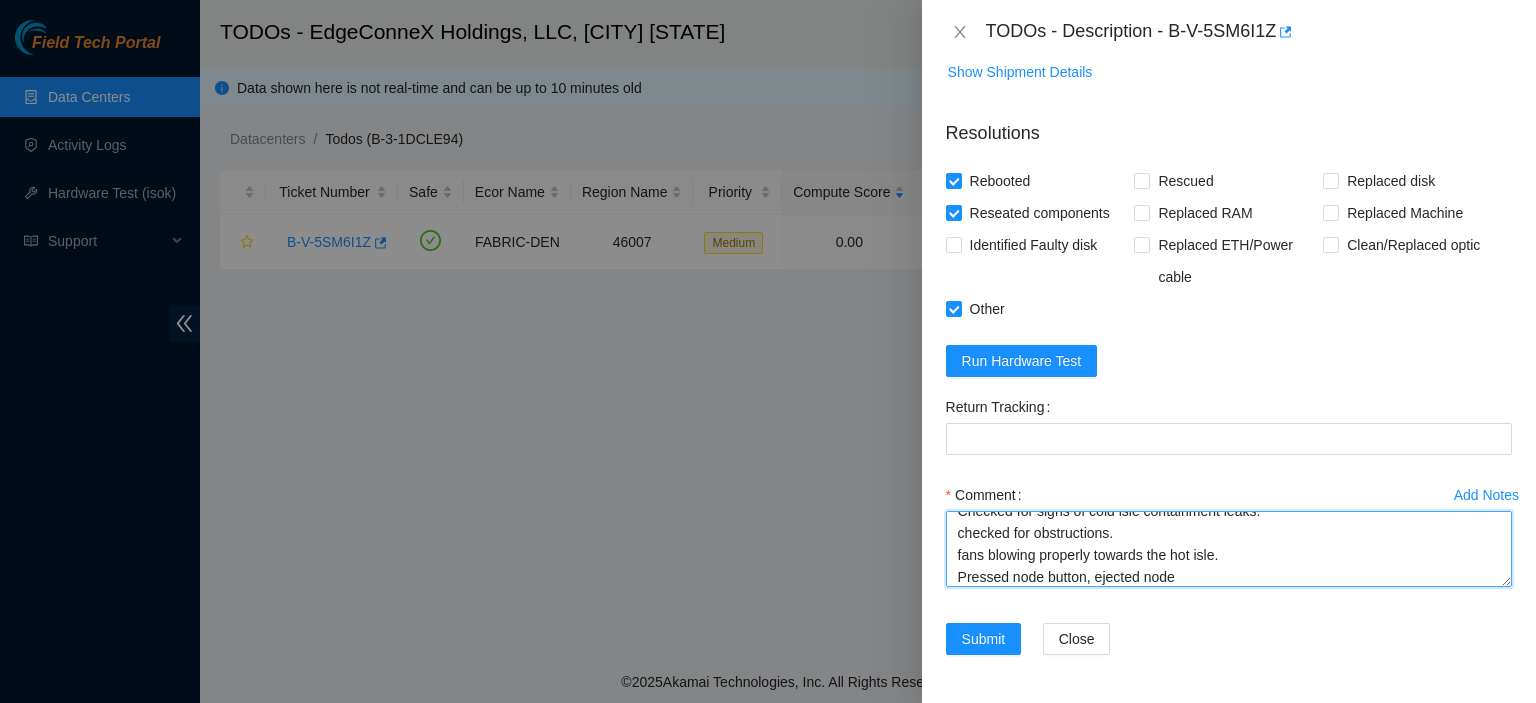 click on "Checked for signs of cold isle containment leaks.
checked for obstructions.
fans blowing properly towards the hot isle.
Pressed node button, ejected node" at bounding box center [1229, 549] 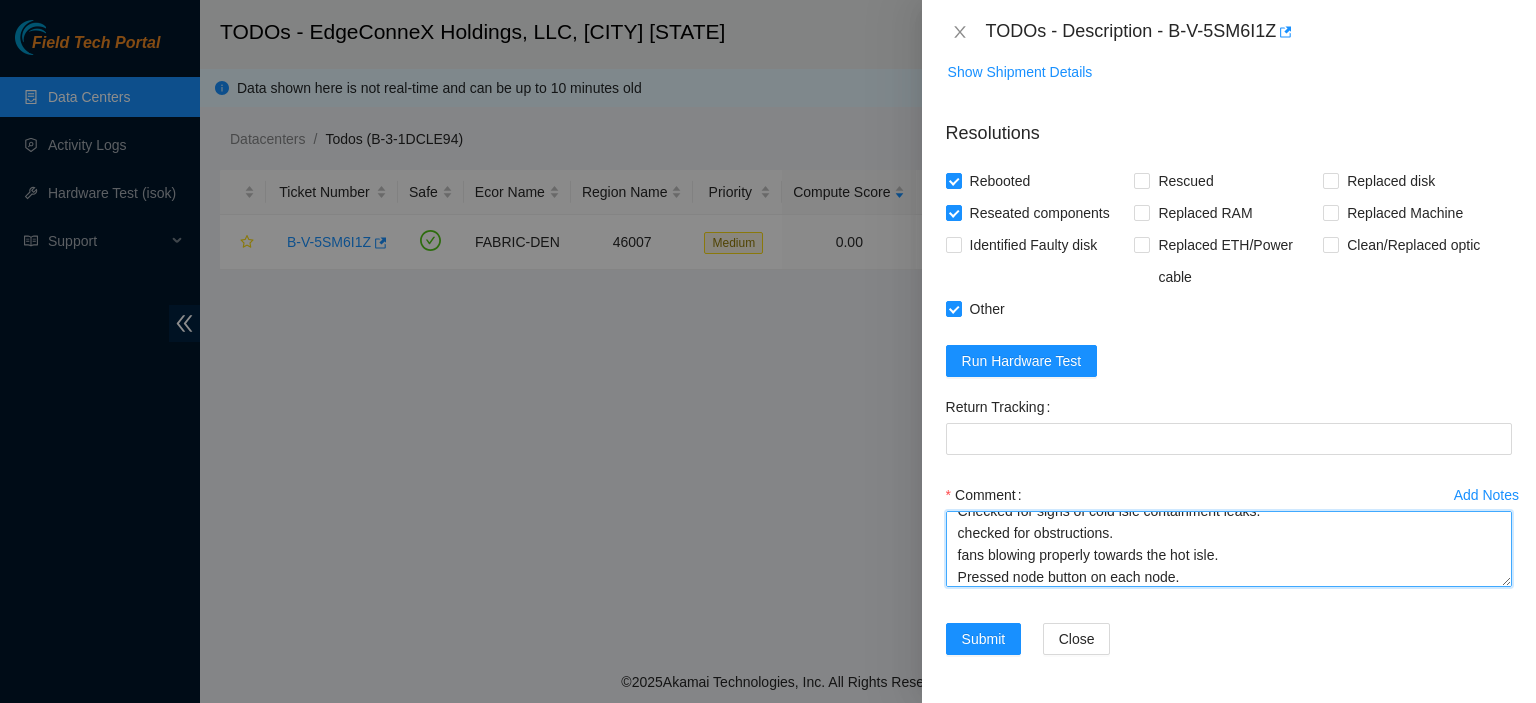 scroll, scrollTop: 38, scrollLeft: 0, axis: vertical 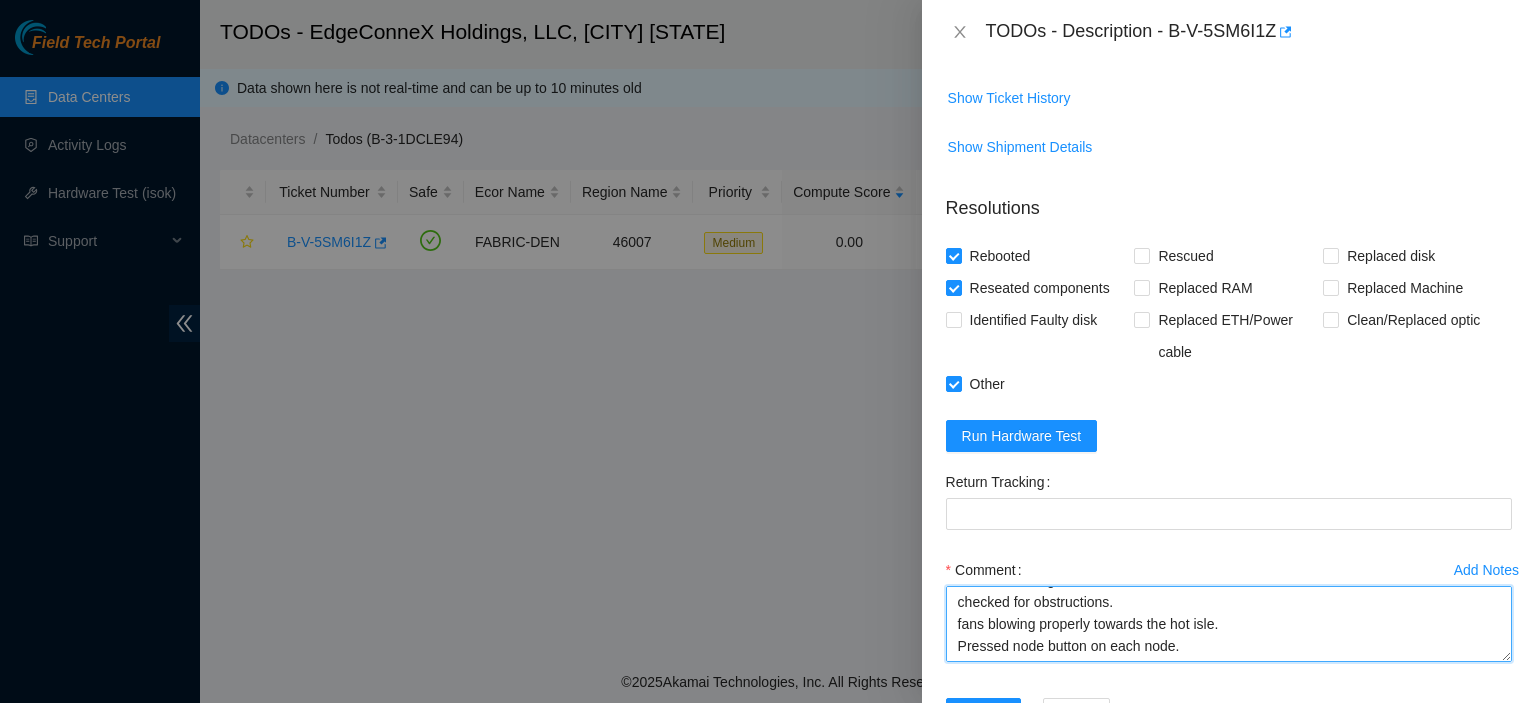 click on "Checked for signs of cold isle containment leaks.
checked for obstructions.
fans blowing properly towards the hot isle.
Pressed node button on each node." at bounding box center [1229, 624] 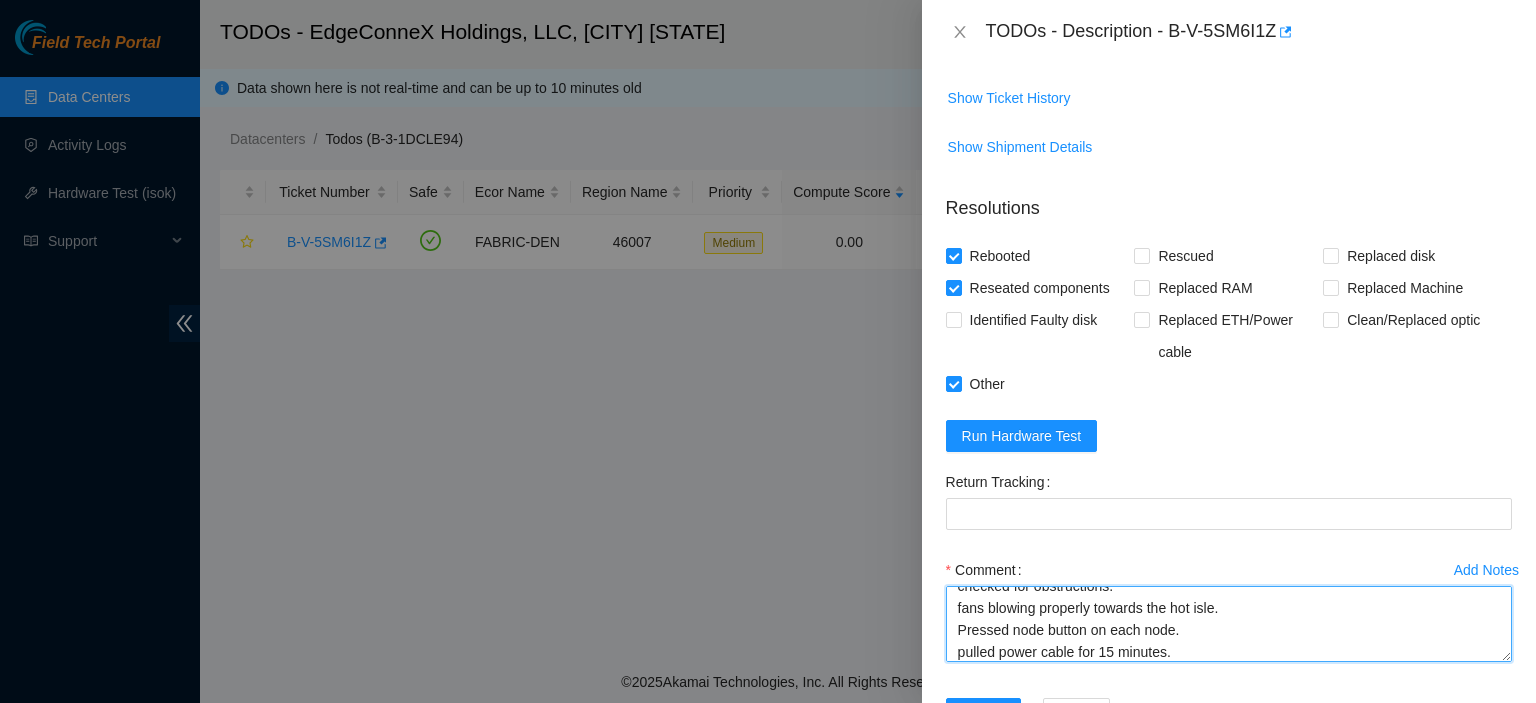 scroll, scrollTop: 60, scrollLeft: 0, axis: vertical 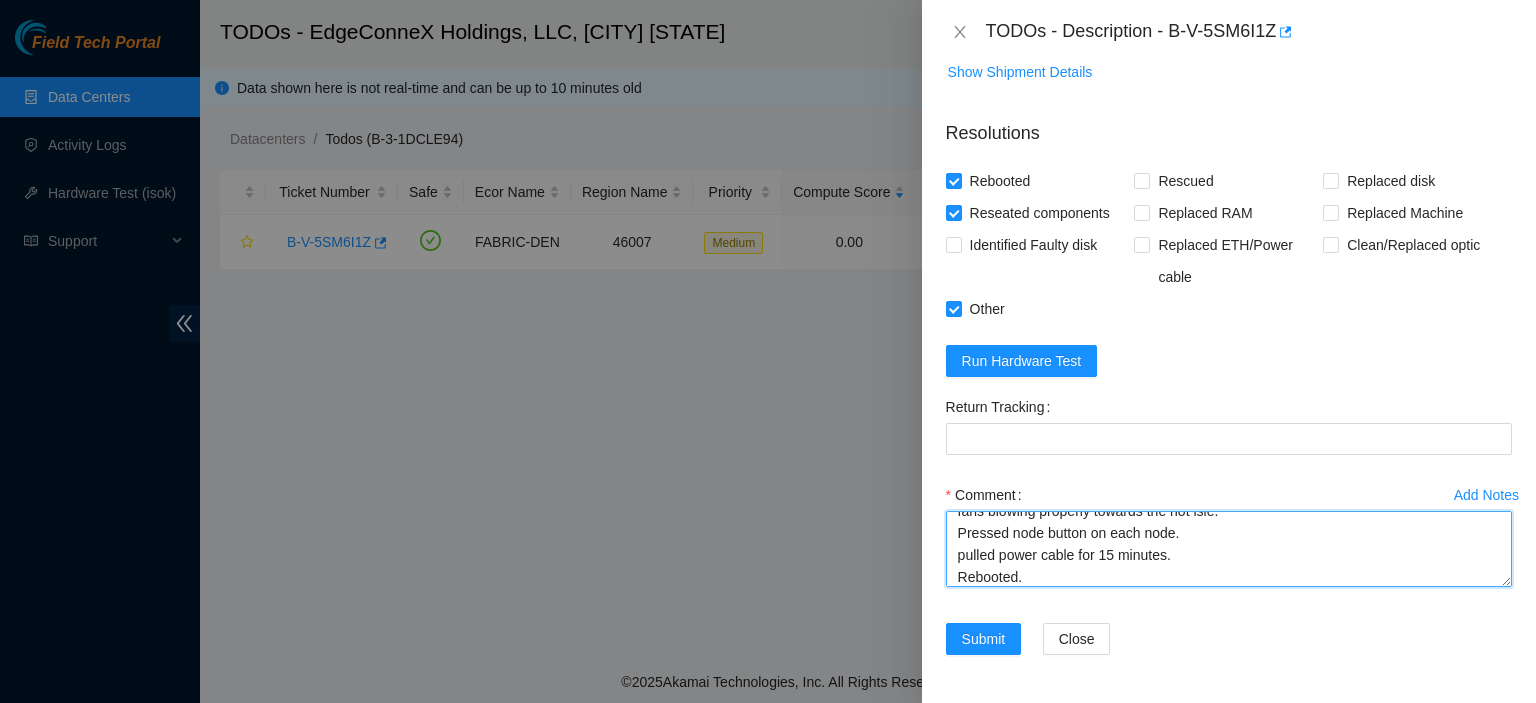 click on "Checked for signs of cold isle containment leaks.
checked for obstructions.
fans blowing properly towards the hot isle.
Pressed node button on each node.
pulled power cable for 15 minutes.
Rebooted." at bounding box center [1229, 549] 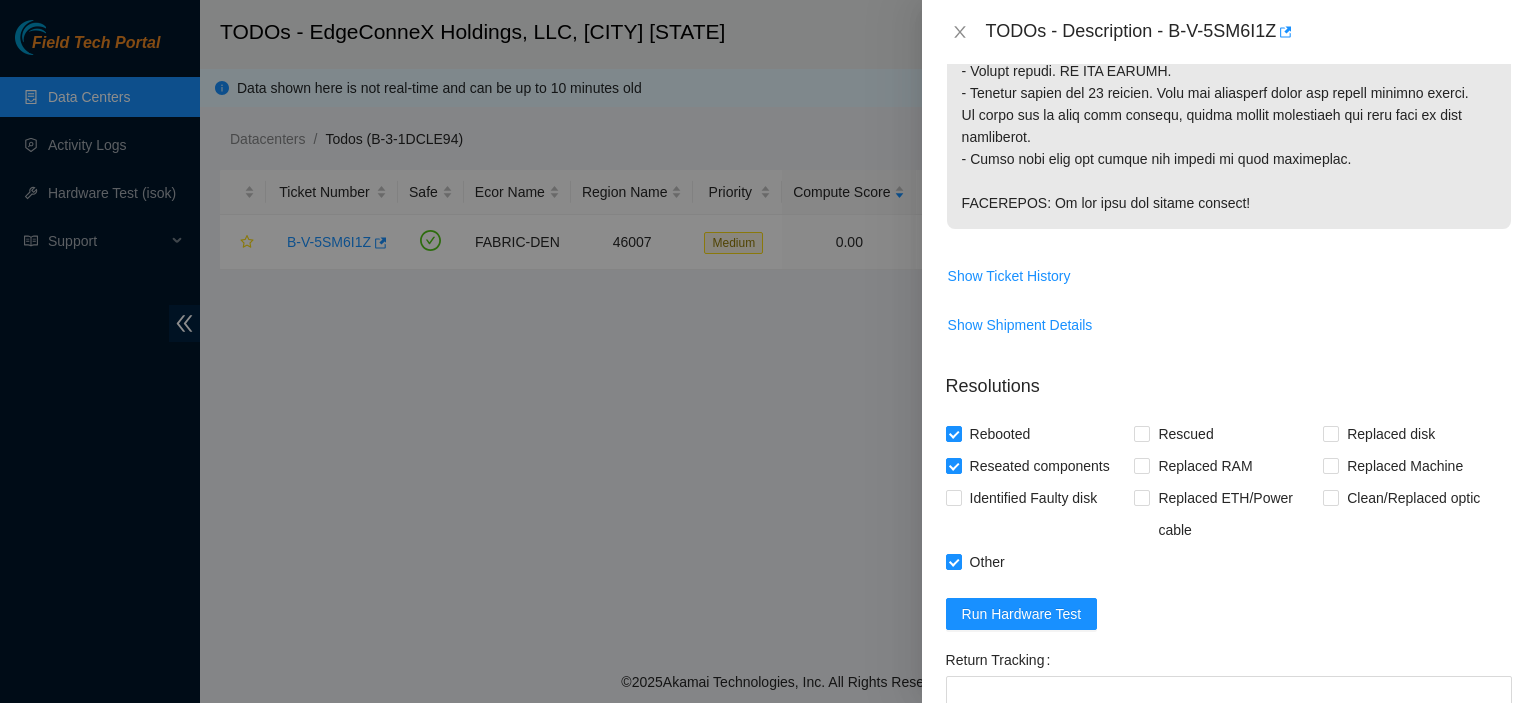 scroll, scrollTop: 982, scrollLeft: 0, axis: vertical 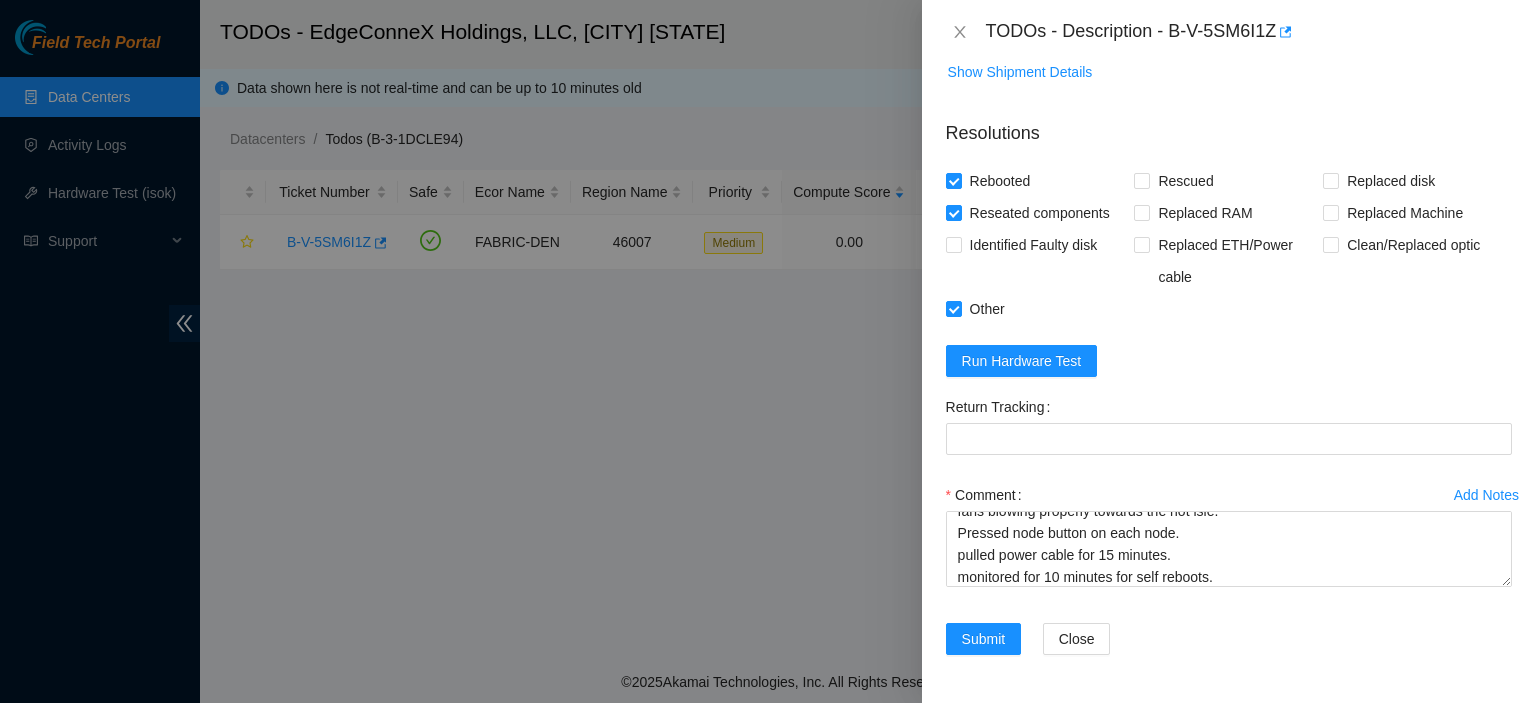 click on "Add Notes" at bounding box center [1486, 495] 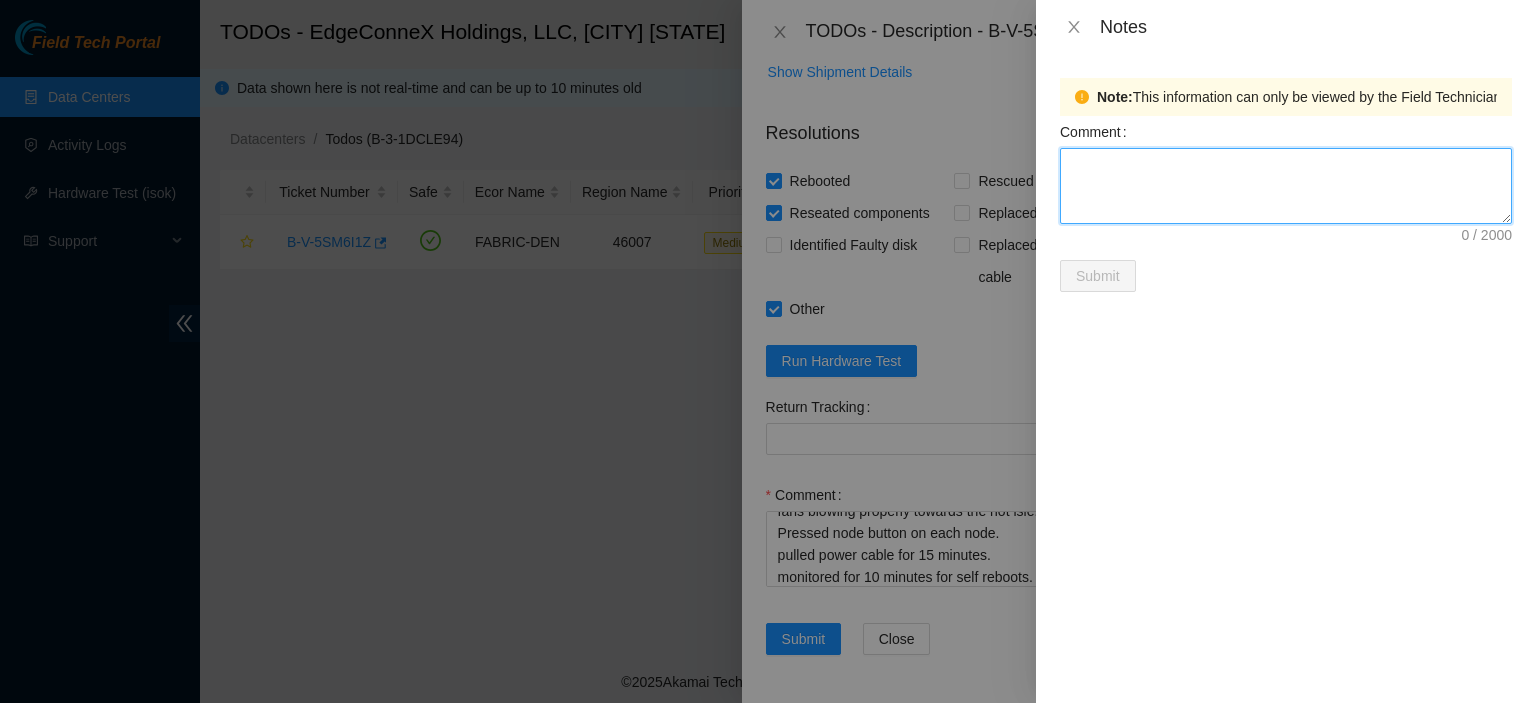 click on "Comment" at bounding box center [1286, 186] 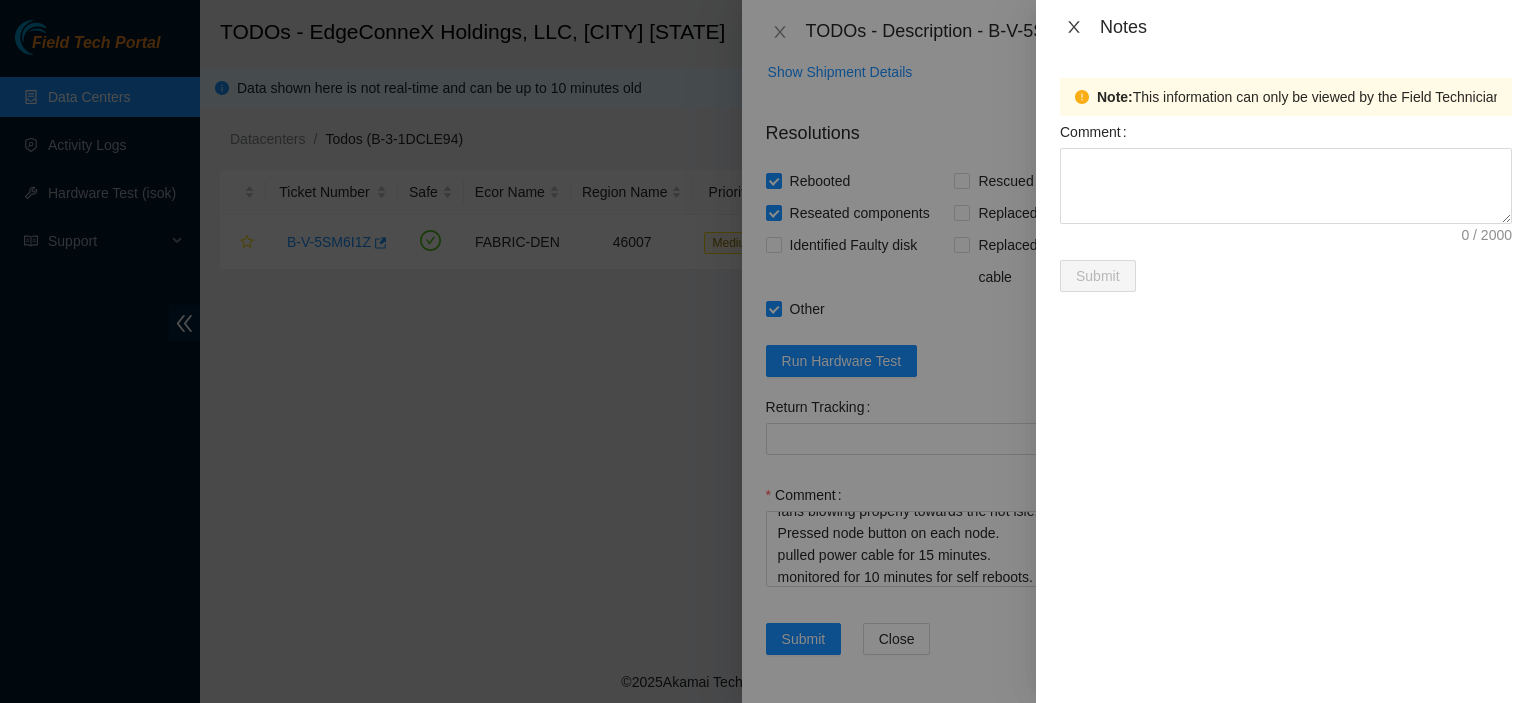 click 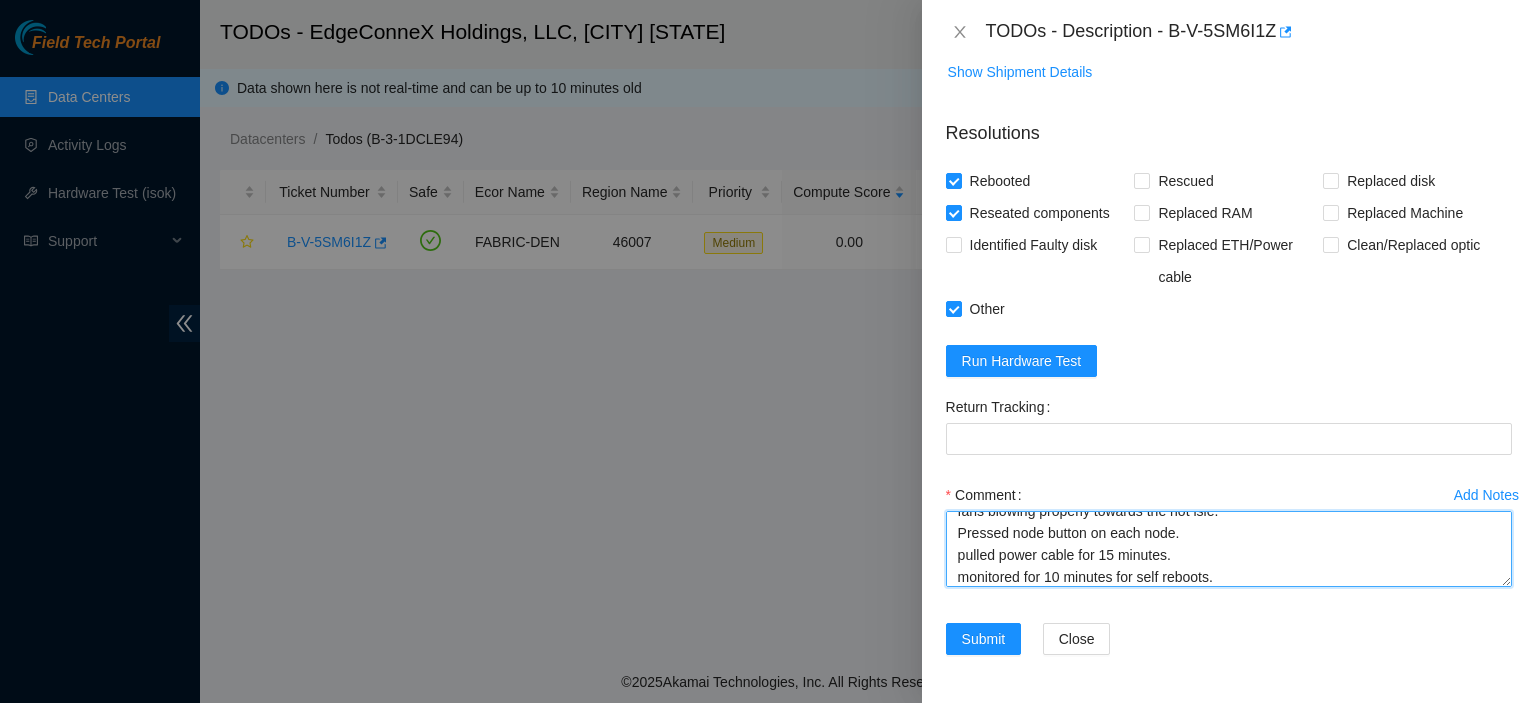 click on "Checked for signs of cold isle containment leaks.
checked for obstructions.
fans blowing properly towards the hot isle.
Pressed node button on each node.
pulled power cable for 15 minutes.
monitored for 10 minutes for self reboots." at bounding box center (1229, 549) 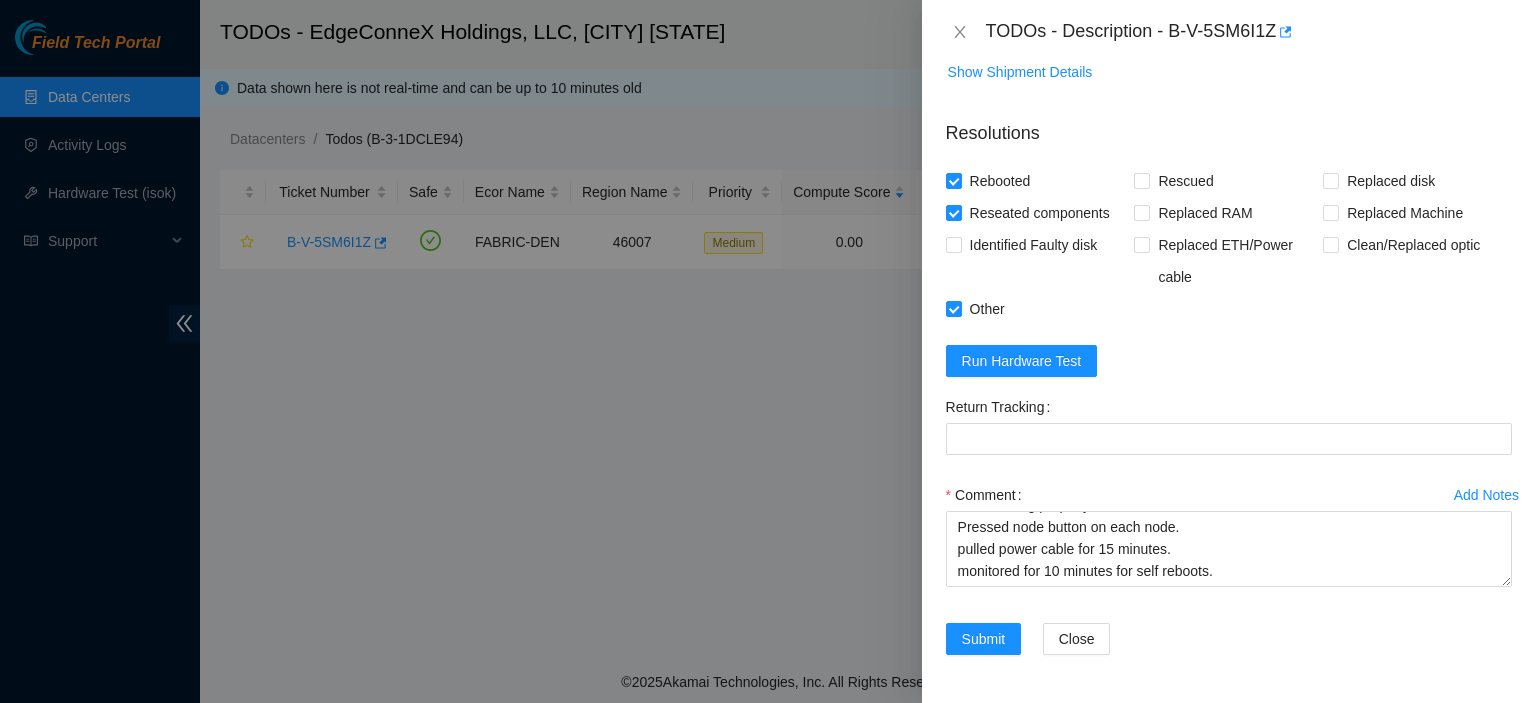 scroll, scrollTop: 456, scrollLeft: 0, axis: vertical 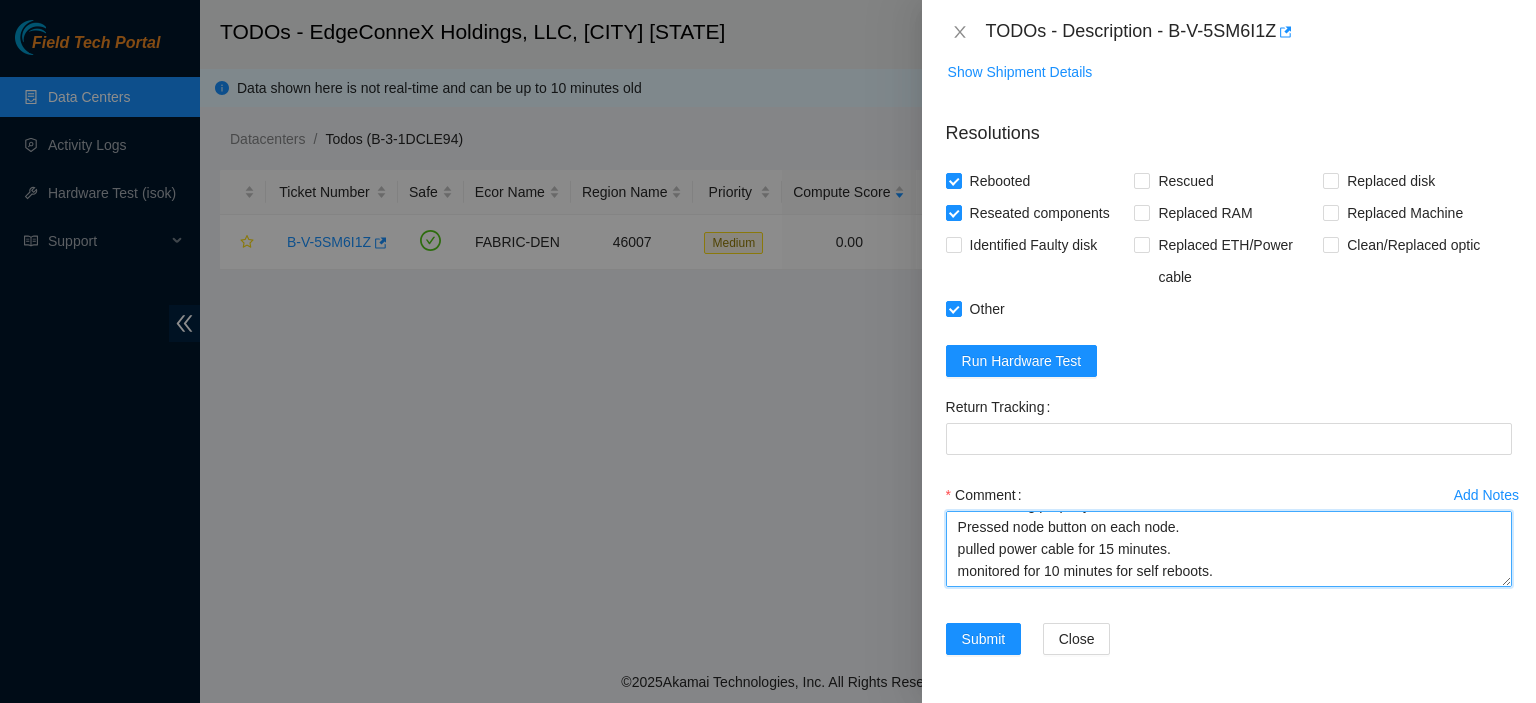 click on "Checked for signs of cold isle containment leaks.
checked for obstructions.
fans blowing properly towards the hot isle.
Pressed node button on each node.
pulled power cable for 15 minutes.
monitored for 10 minutes for self reboots." at bounding box center [1229, 549] 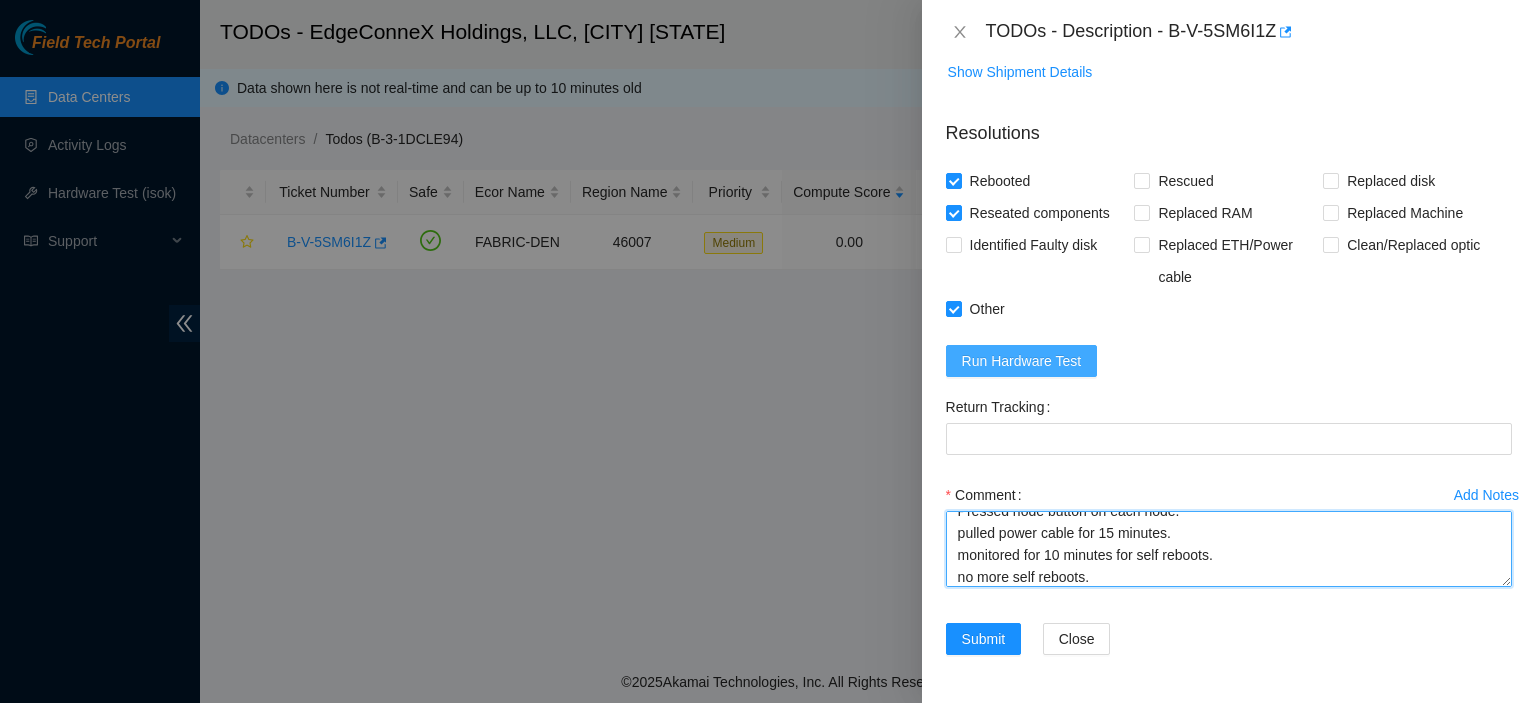 type on "Checked for signs of cold isle containment leaks.
checked for obstructions.
fans blowing properly towards the hot isle.
Pressed node button on each node.
pulled power cable for 15 minutes.
monitored for 10 minutes for self reboots.
no more self reboots." 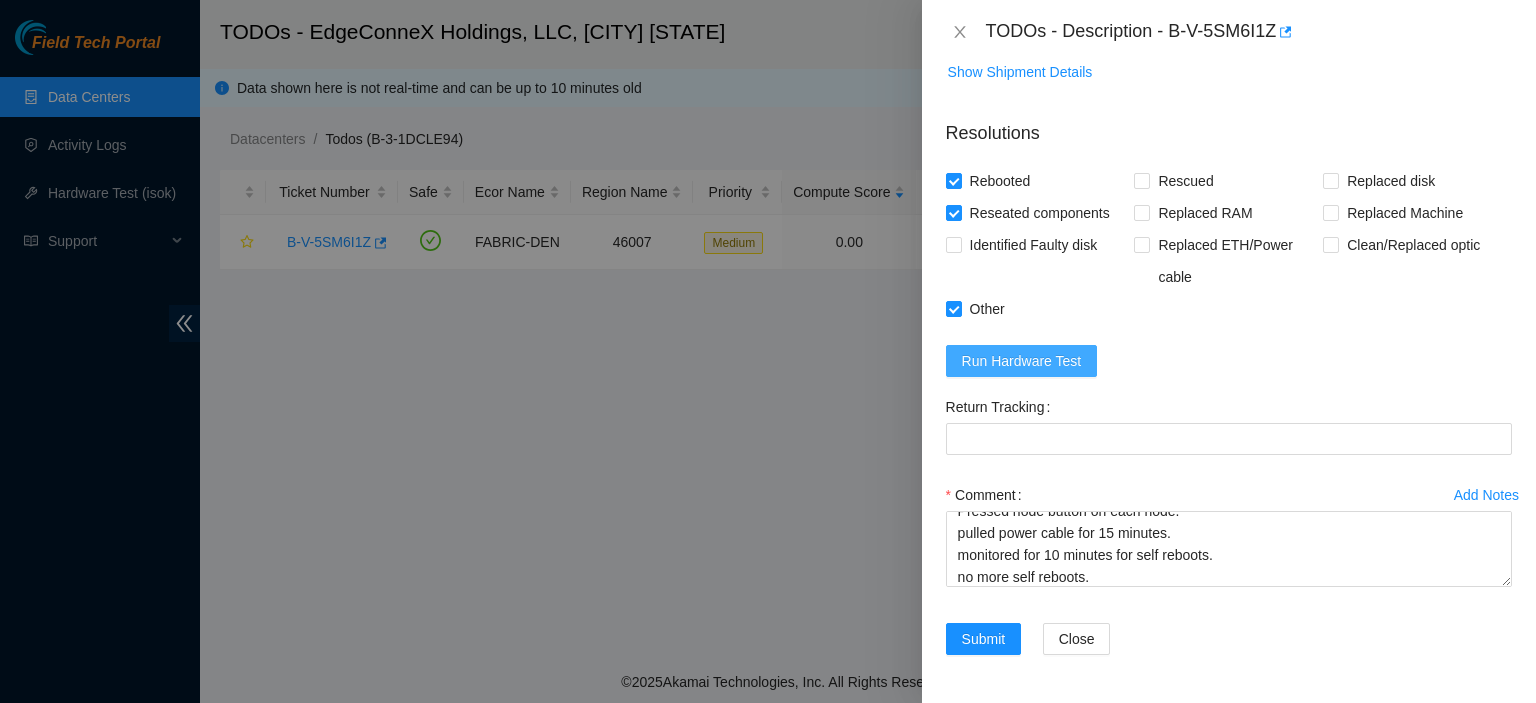 click on "Run Hardware Test" at bounding box center (1022, 361) 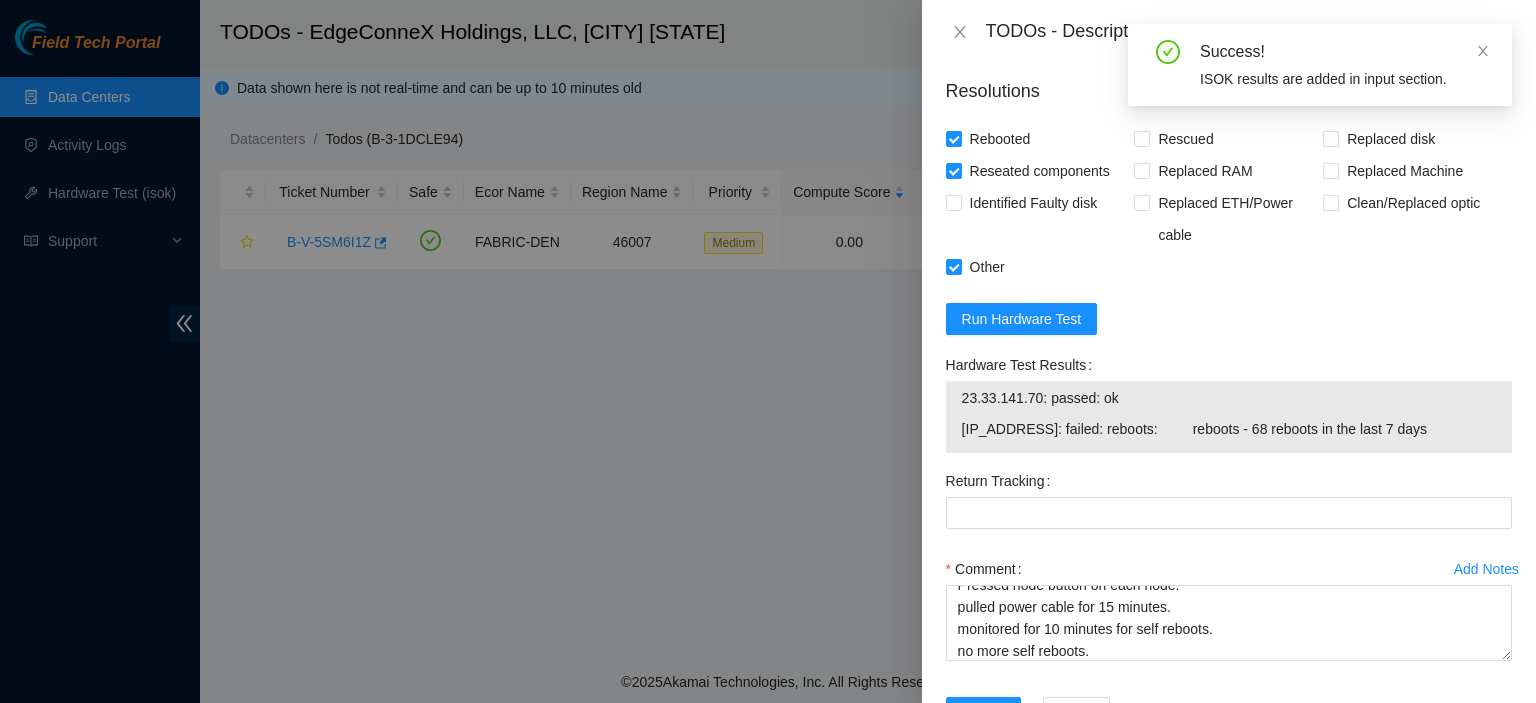 scroll, scrollTop: 456, scrollLeft: 0, axis: vertical 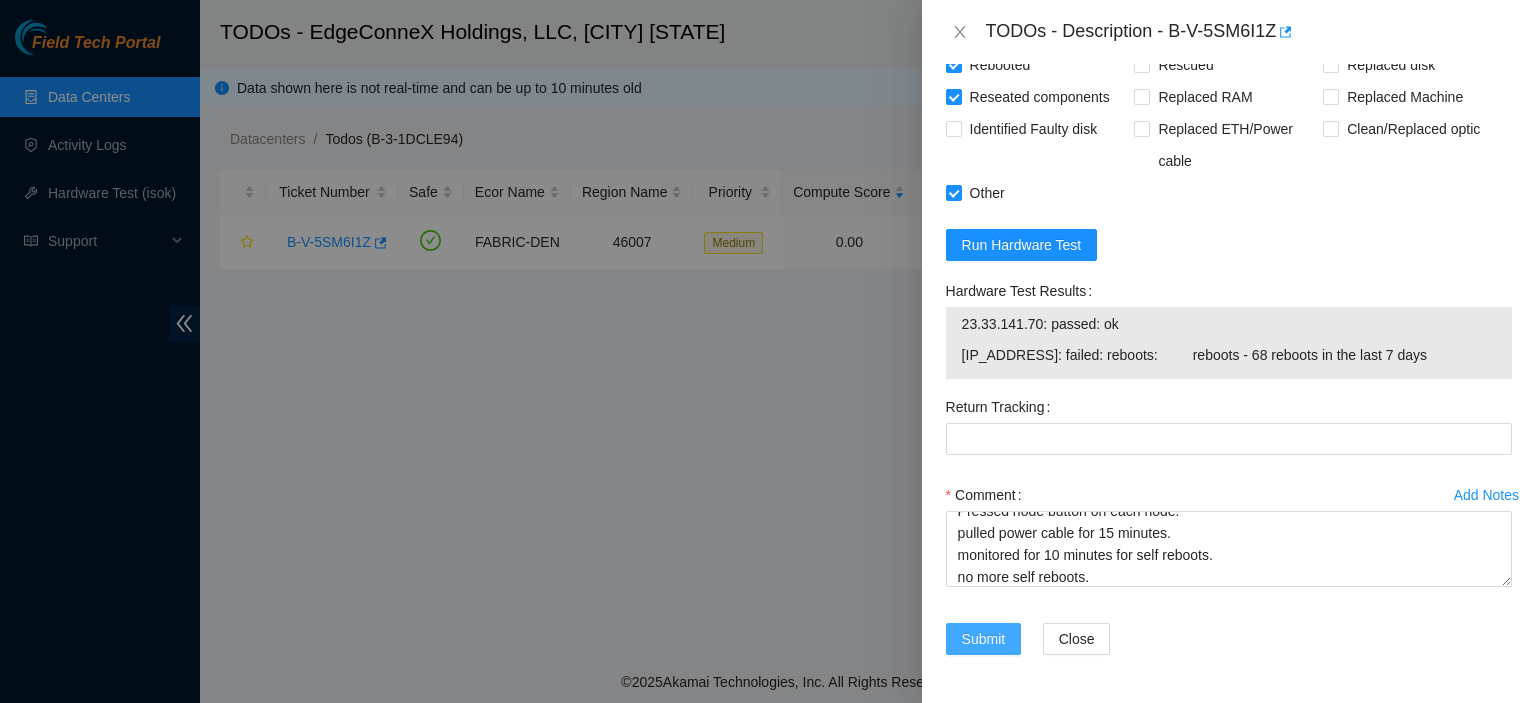 click on "Submit" at bounding box center (984, 639) 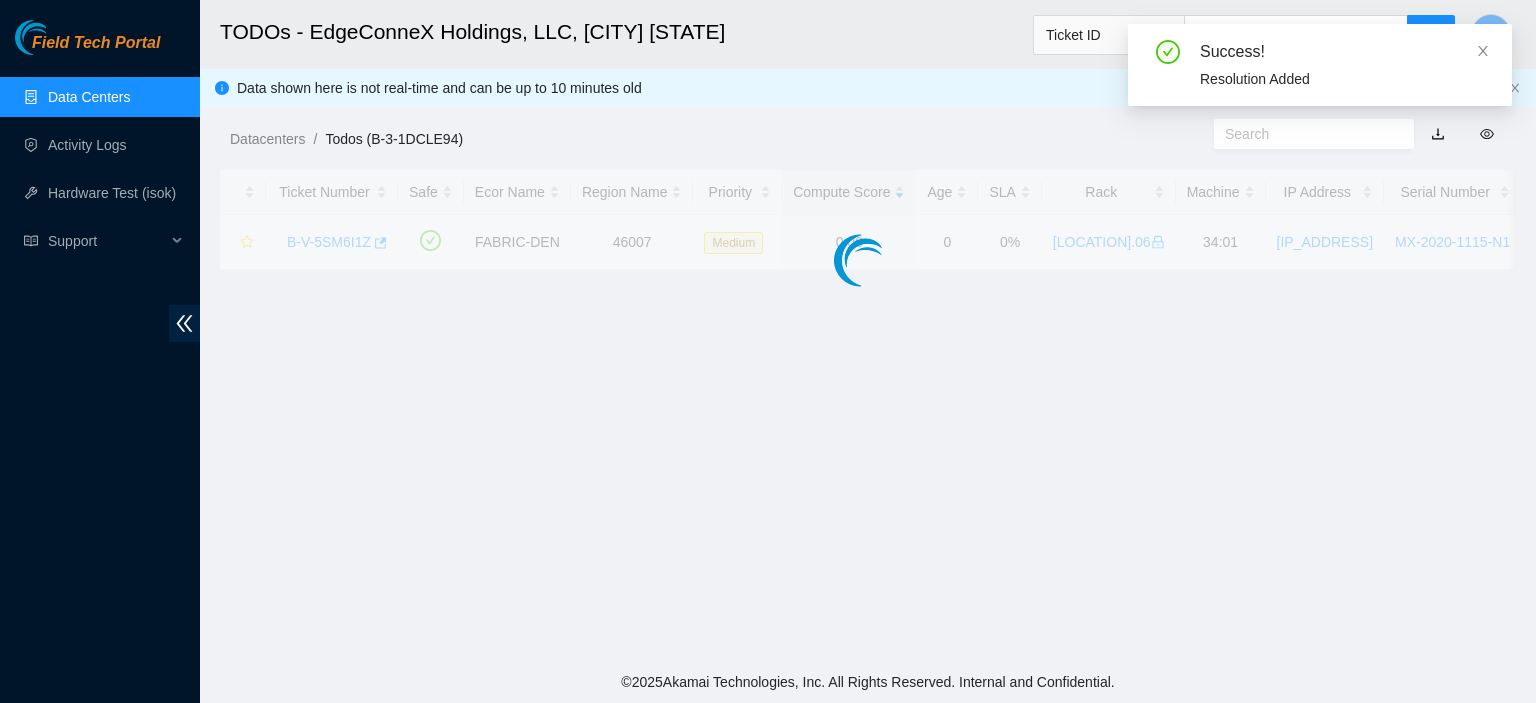 scroll, scrollTop: 528, scrollLeft: 0, axis: vertical 